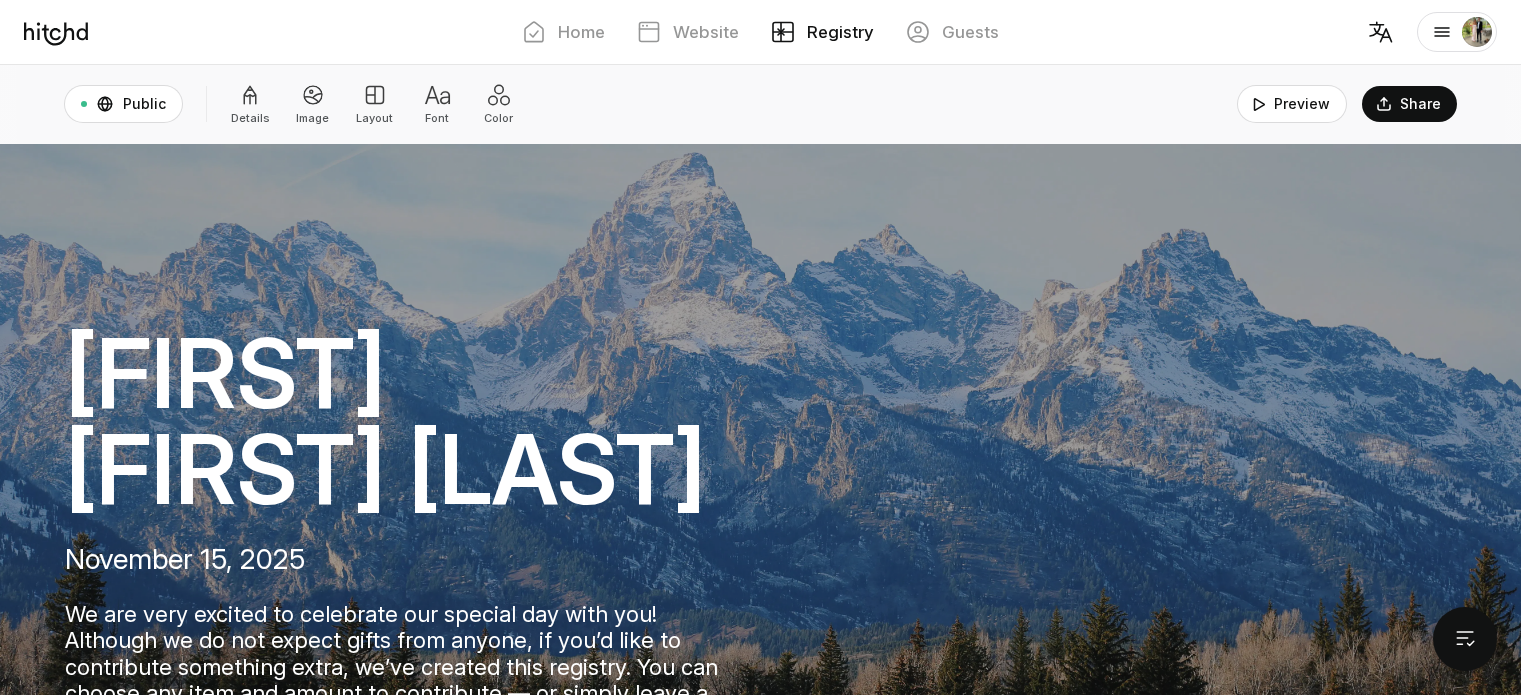 scroll, scrollTop: 4500, scrollLeft: 0, axis: vertical 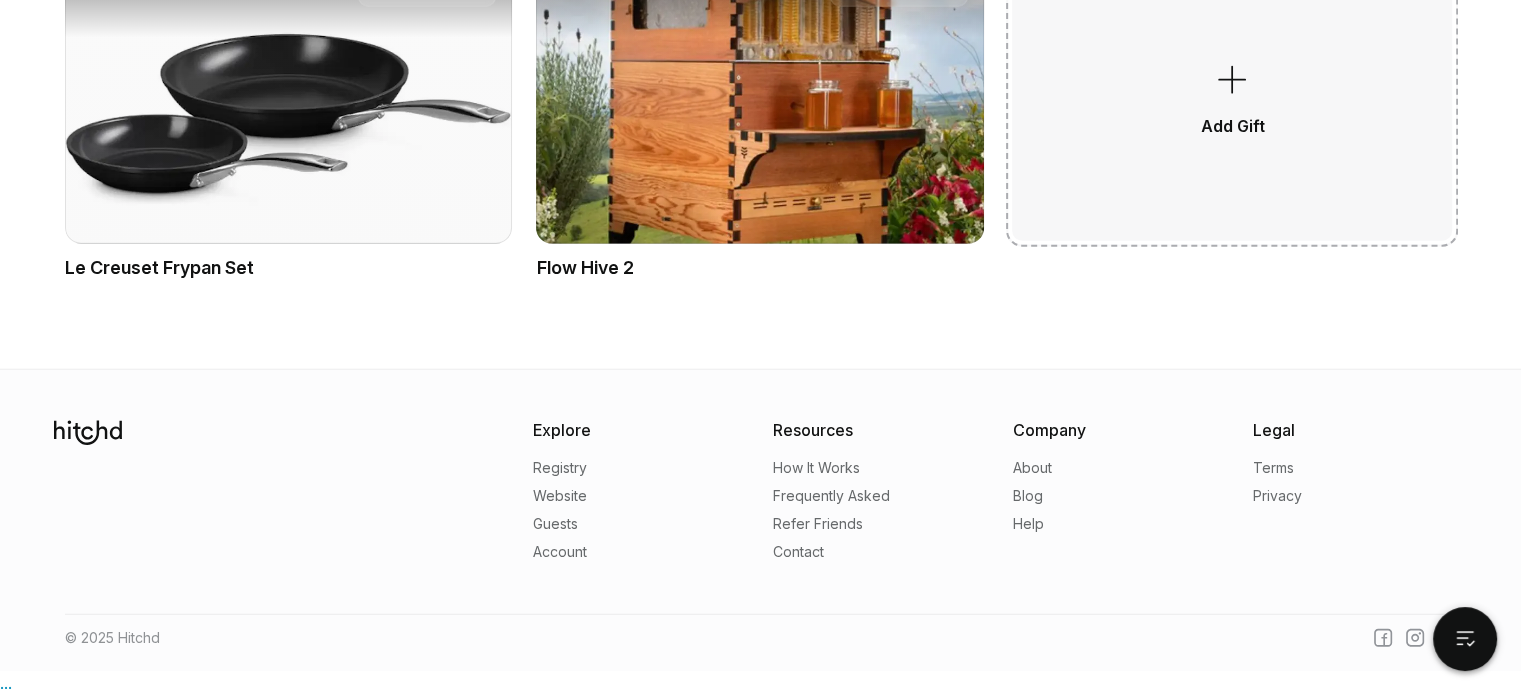click on "Add Gift" at bounding box center (1232, 96) 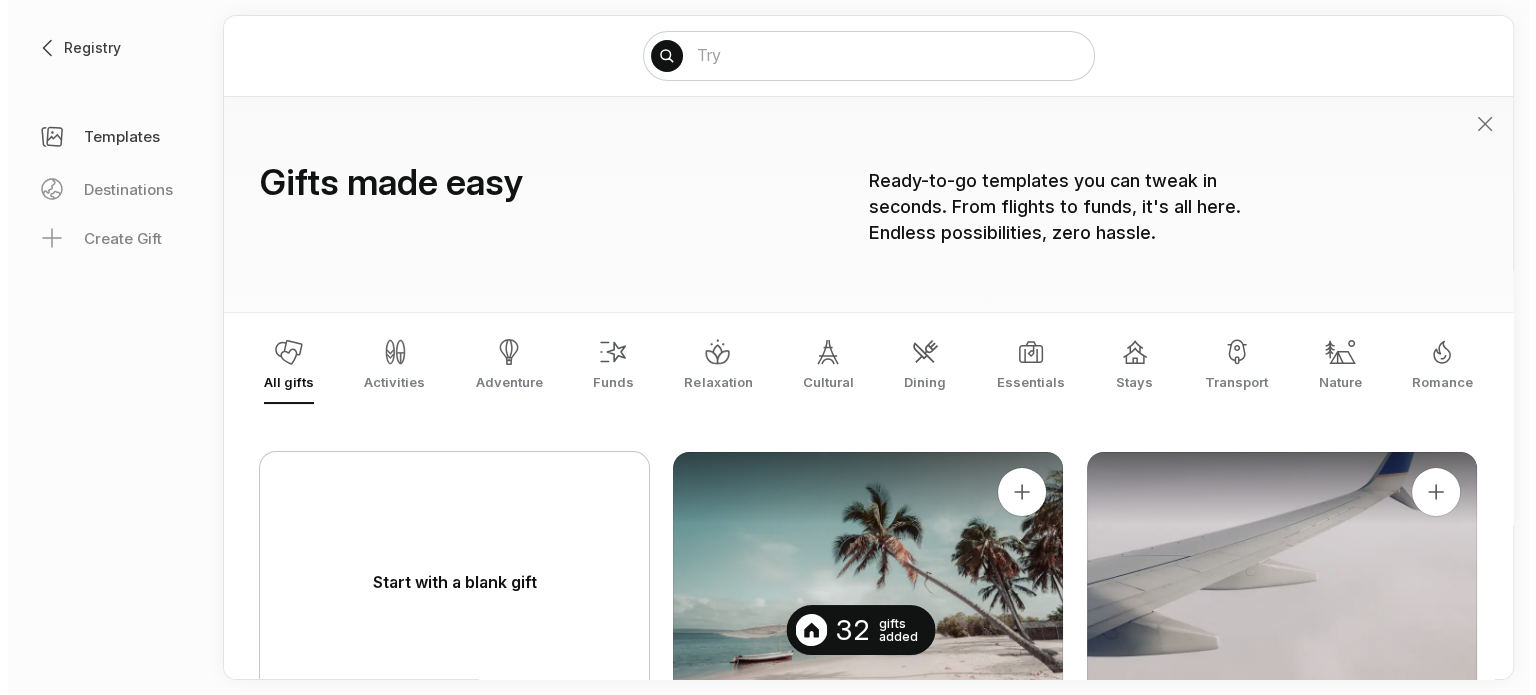 scroll, scrollTop: 0, scrollLeft: 0, axis: both 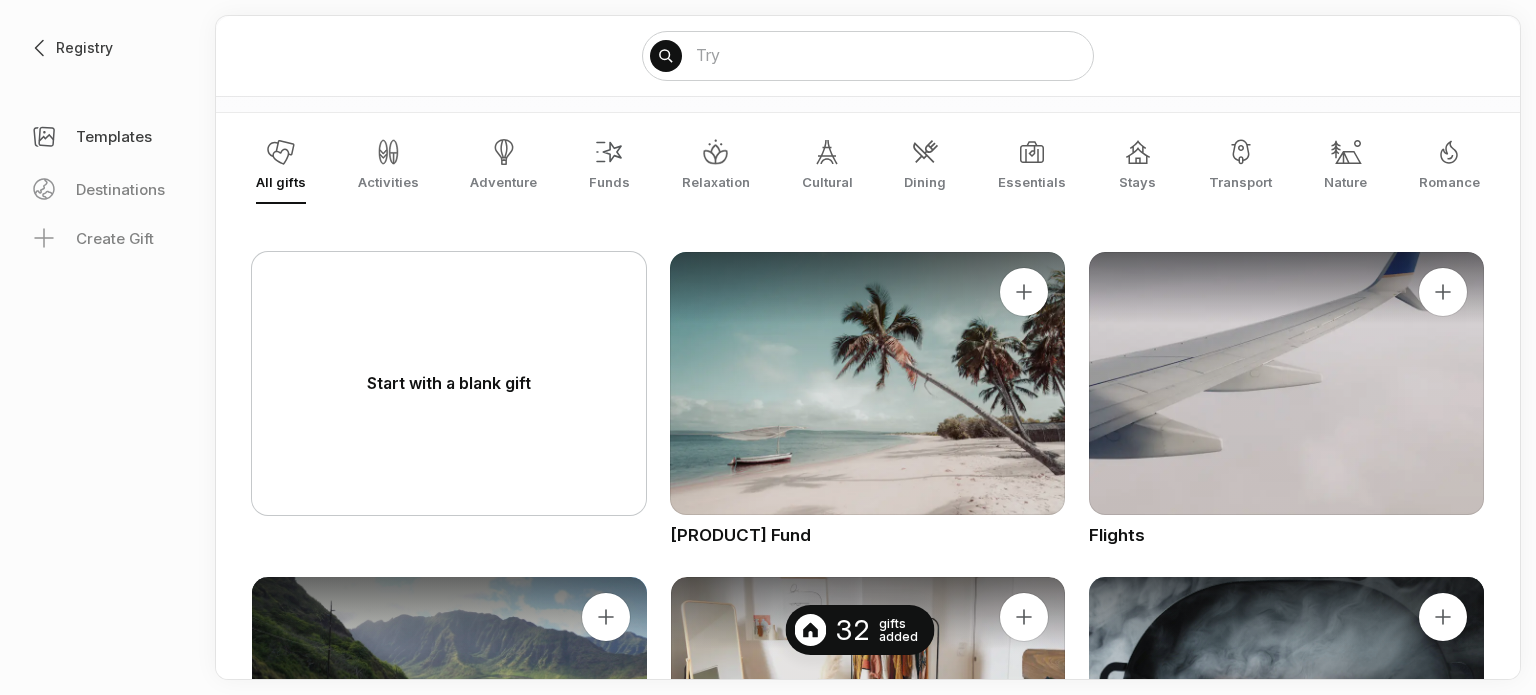 click on "Start with a blank gift" at bounding box center [449, 383] 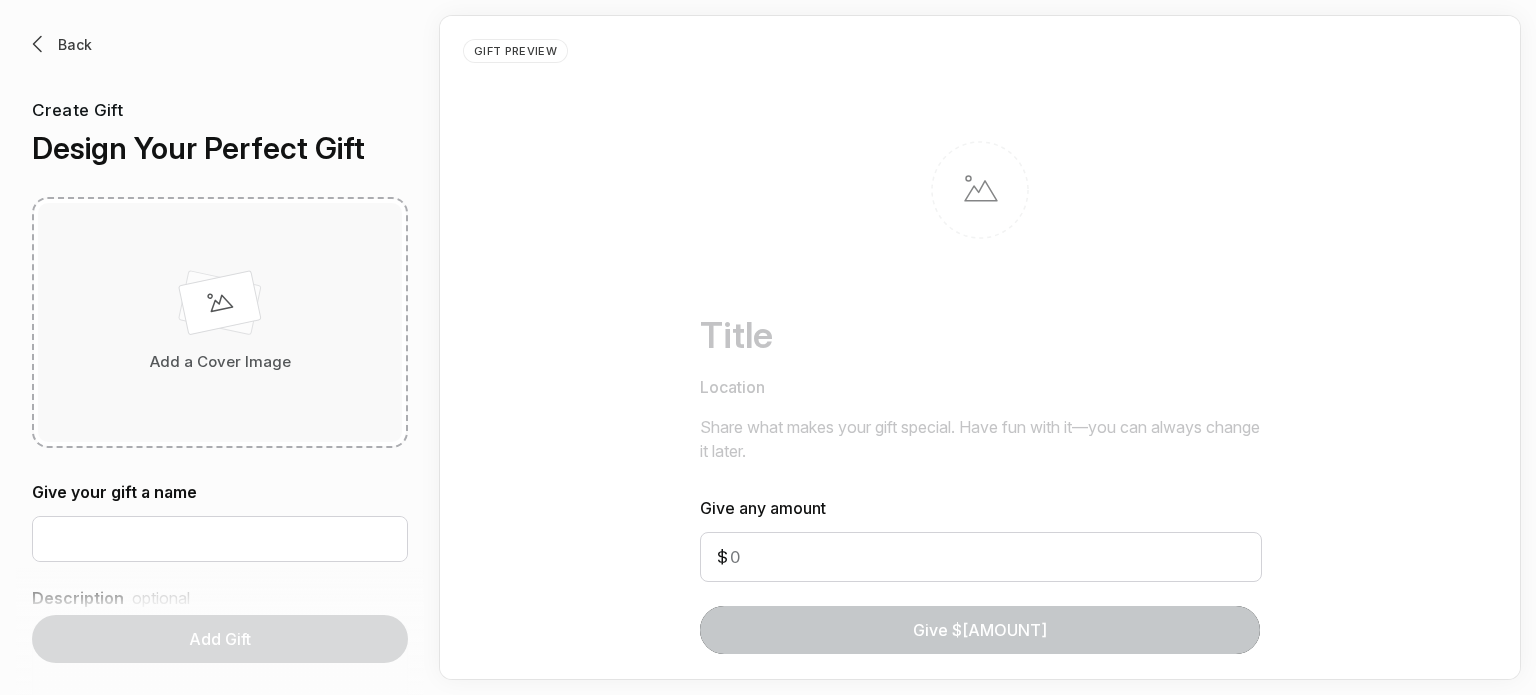 click at bounding box center [220, 307] 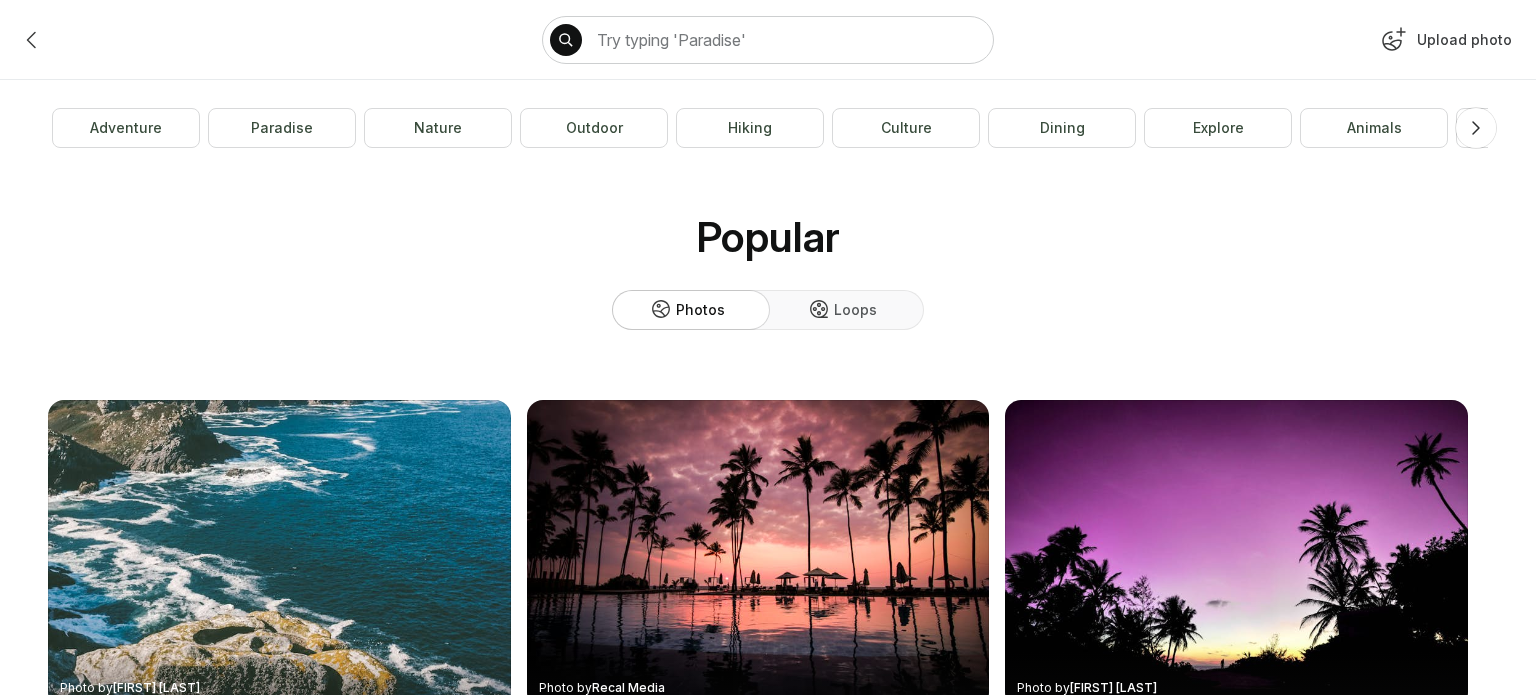 click on "Upload photo" at bounding box center (1444, 44) 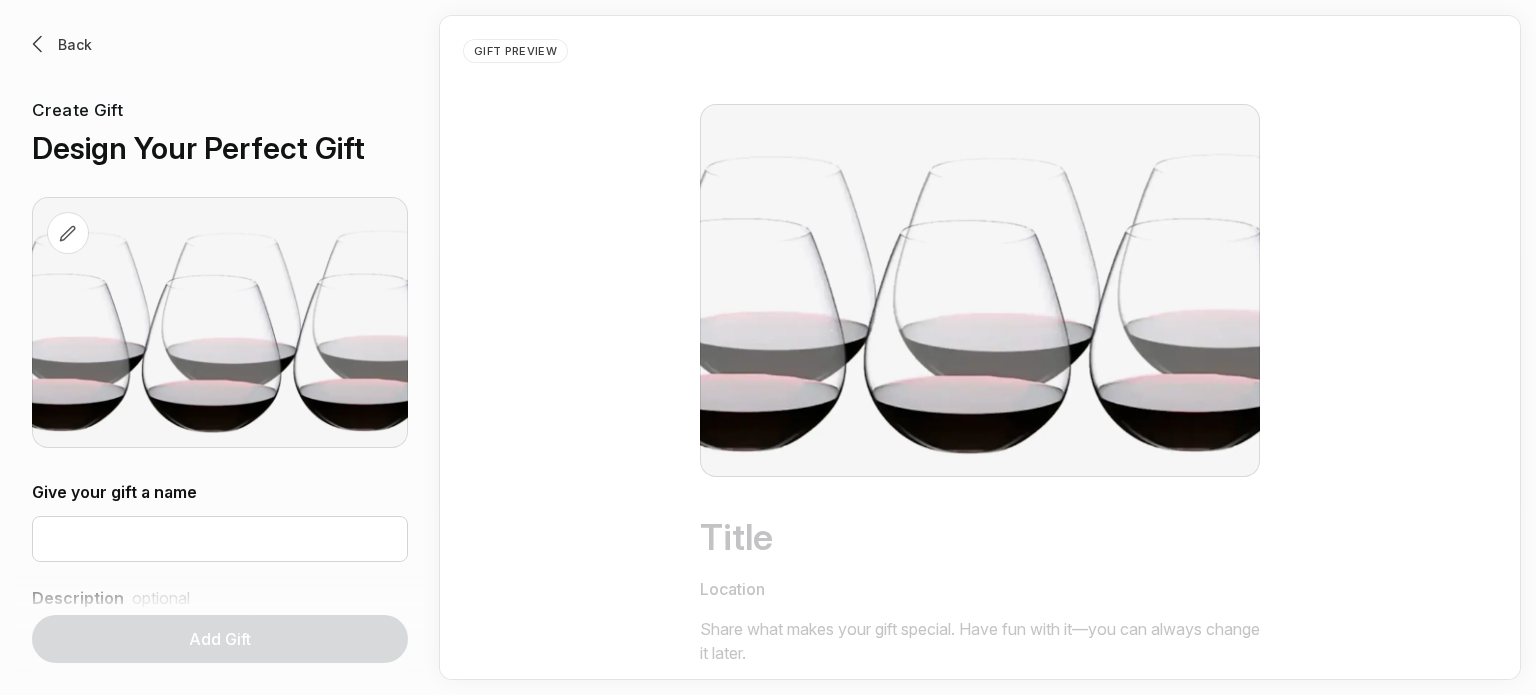 click at bounding box center [68, 234] 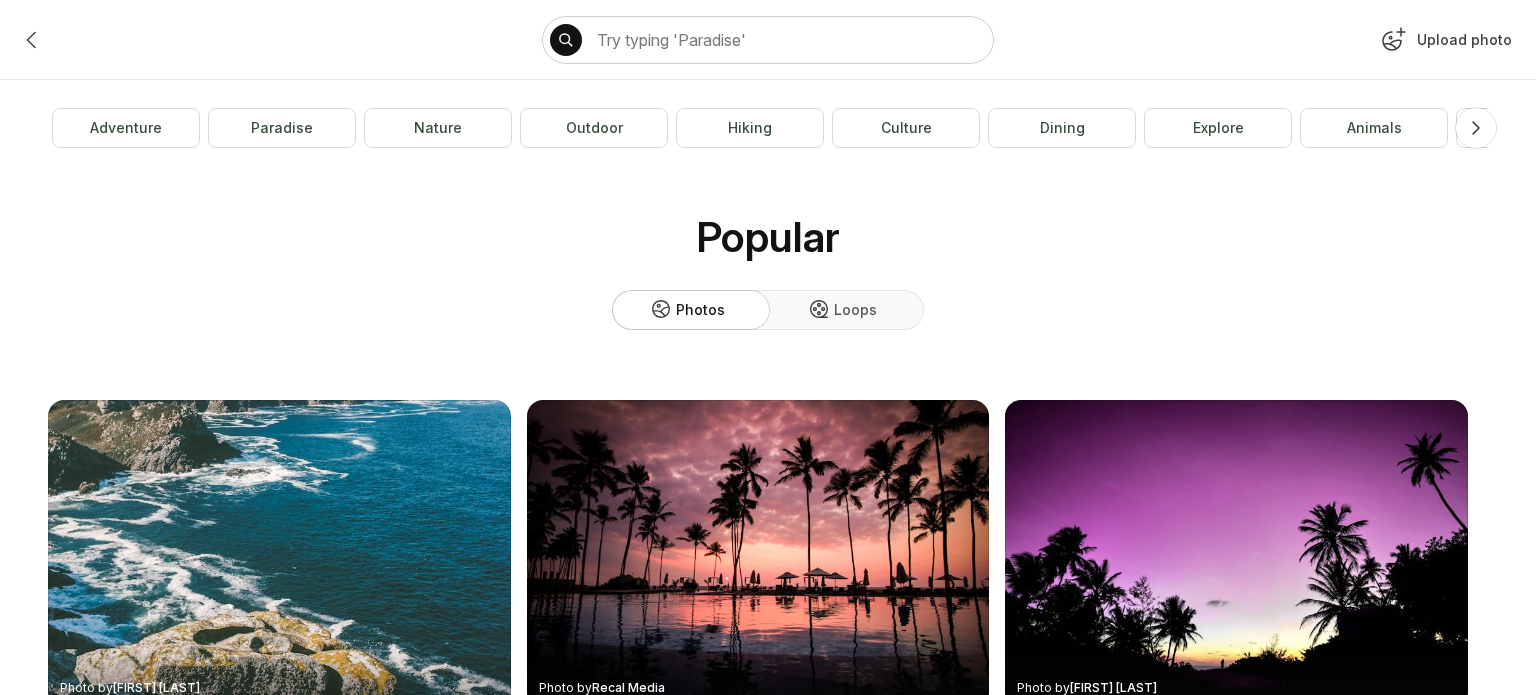click on "Upload photo" at bounding box center (1444, 44) 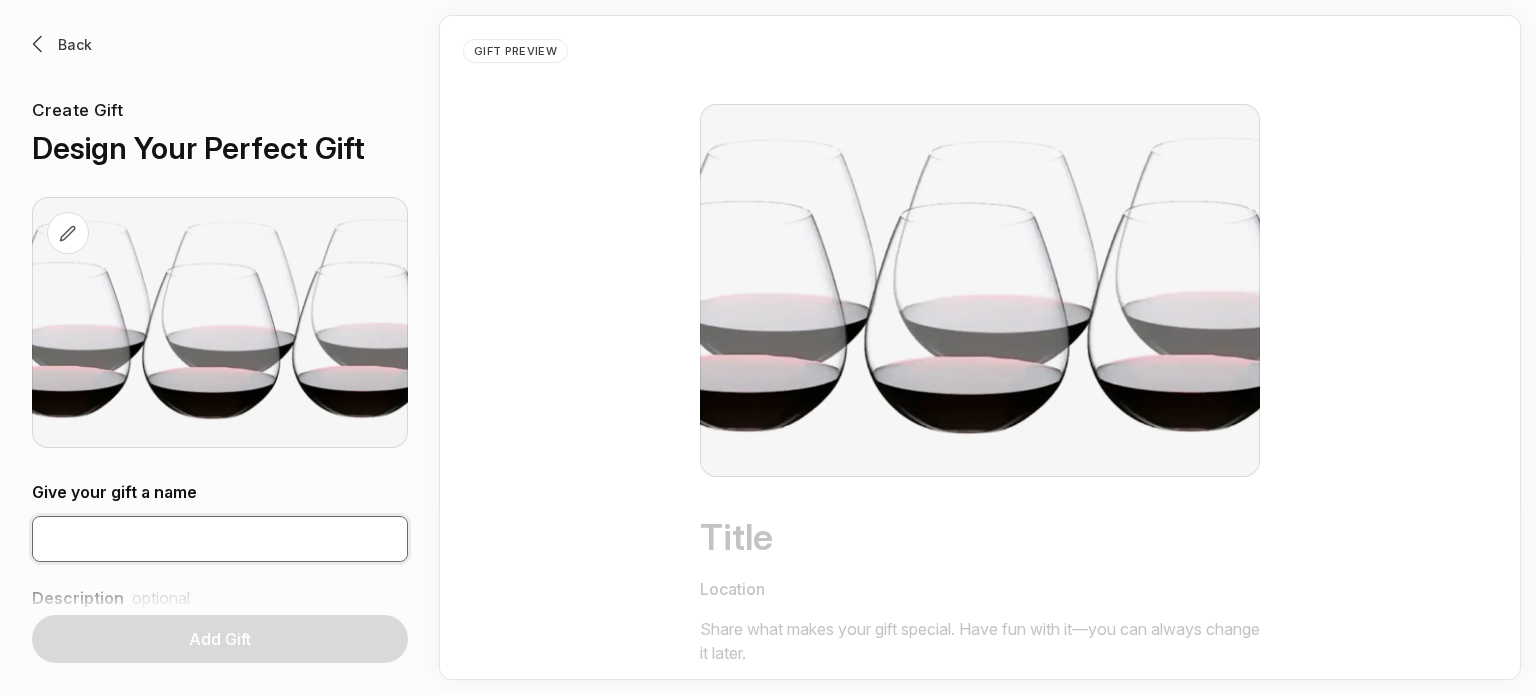 click at bounding box center [220, 539] 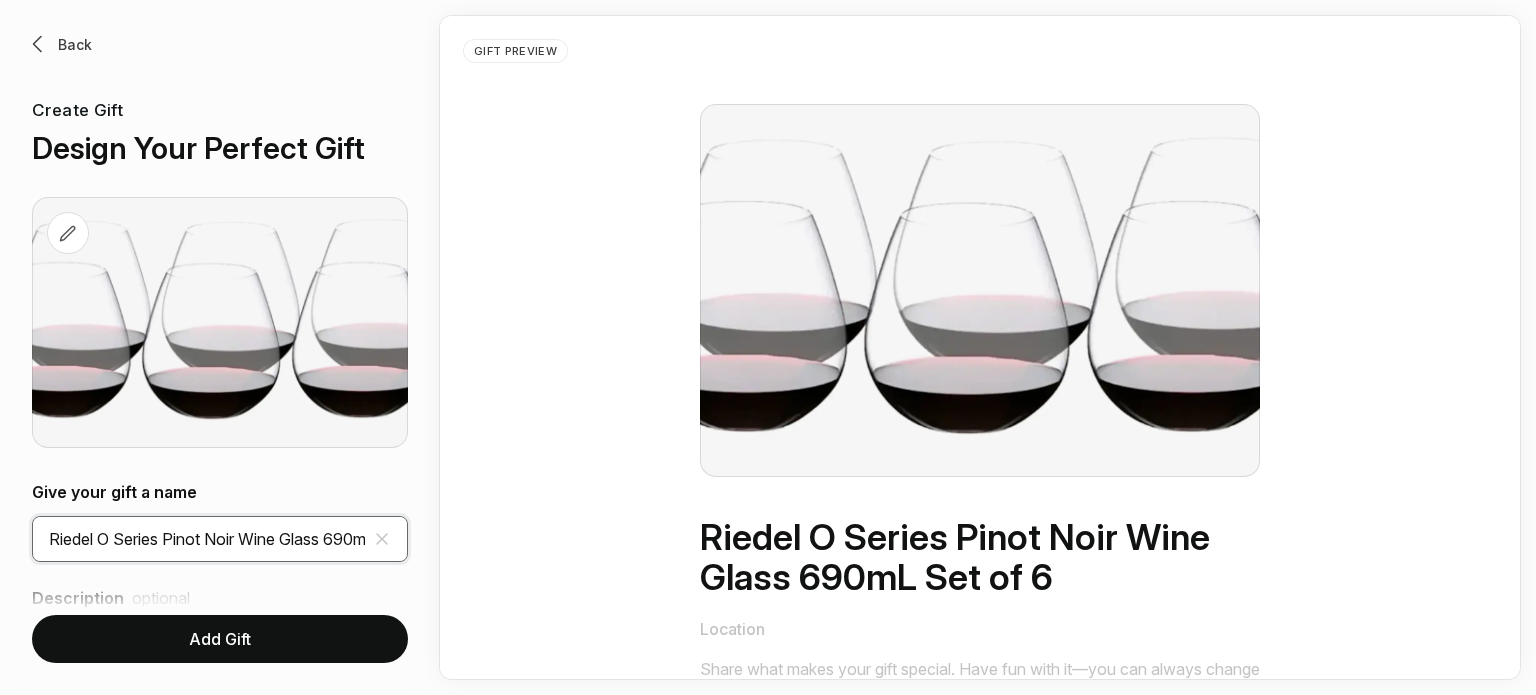 scroll, scrollTop: 0, scrollLeft: 58, axis: horizontal 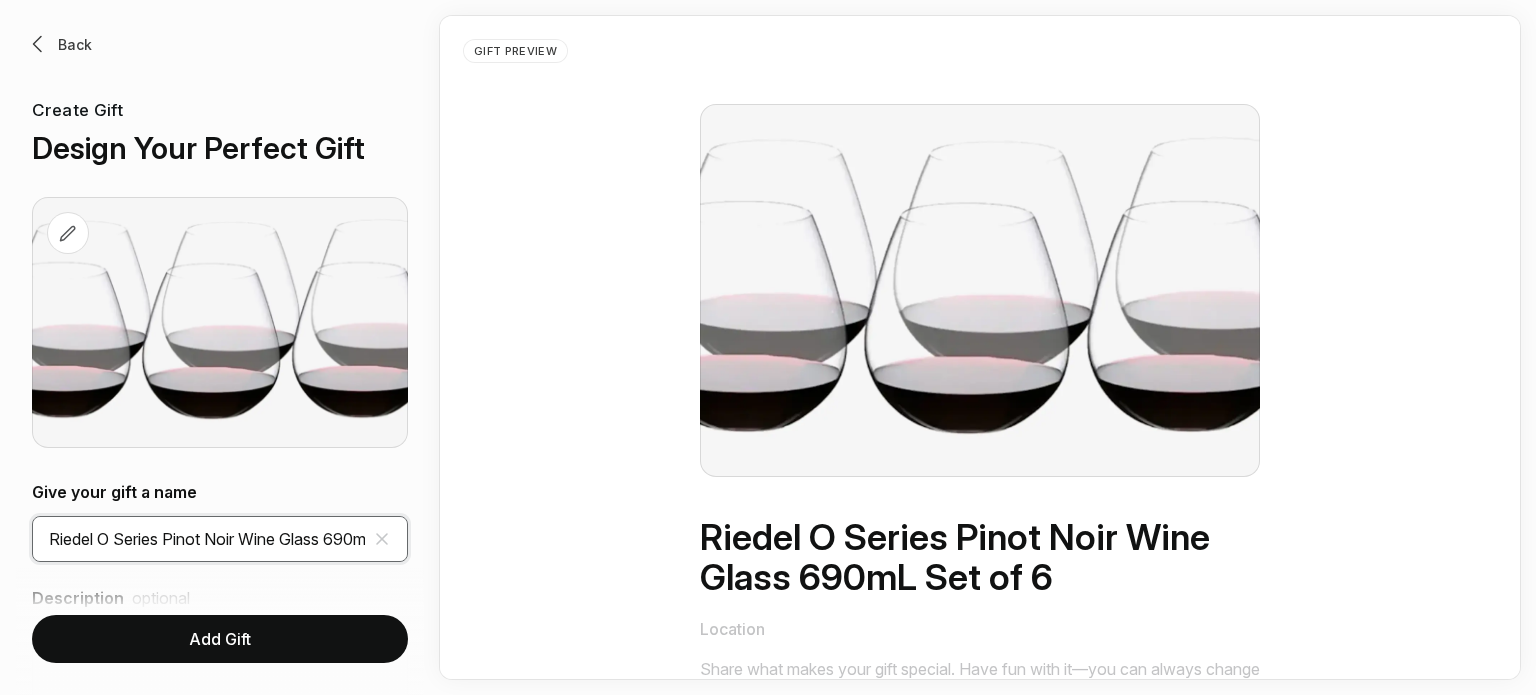 drag, startPoint x: 354, startPoint y: 537, endPoint x: 0, endPoint y: 507, distance: 355.26892 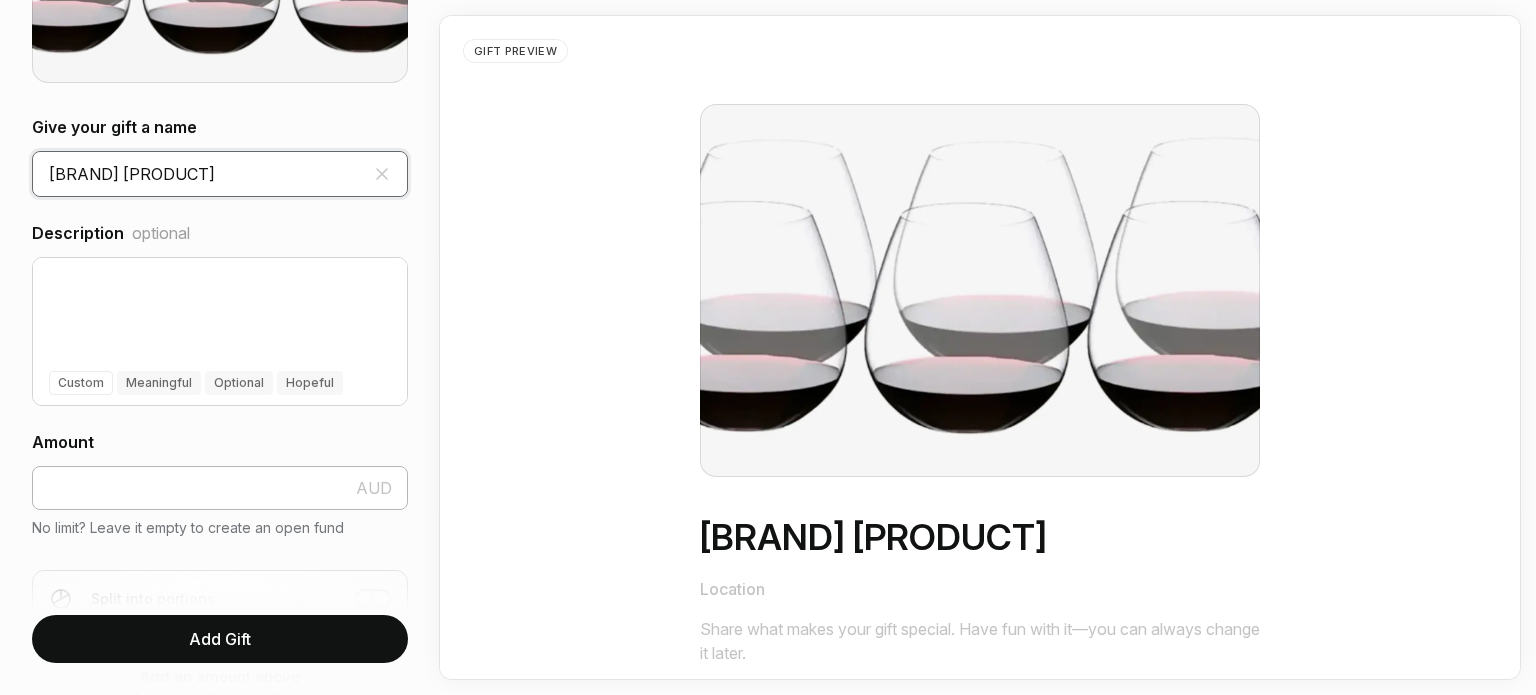 scroll, scrollTop: 400, scrollLeft: 0, axis: vertical 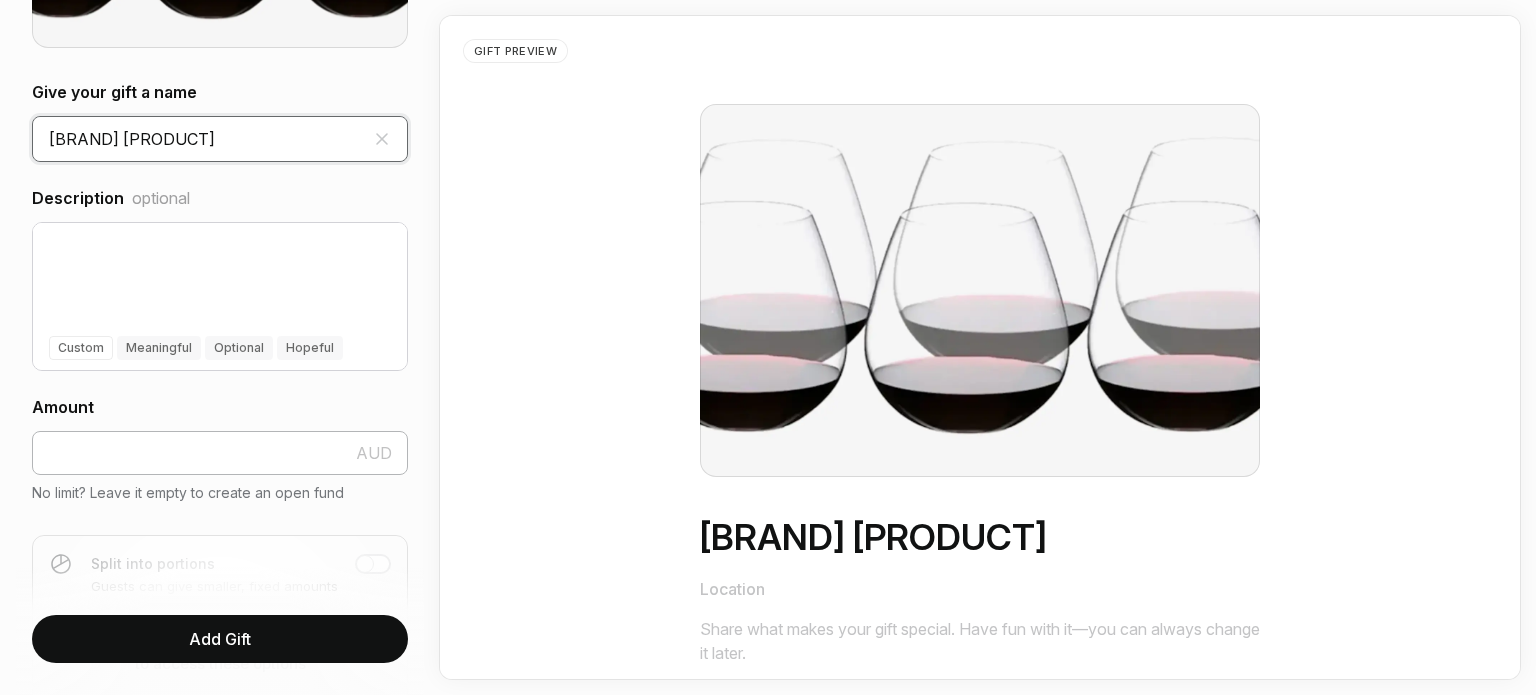 type on "[BRAND] [PRODUCT]" 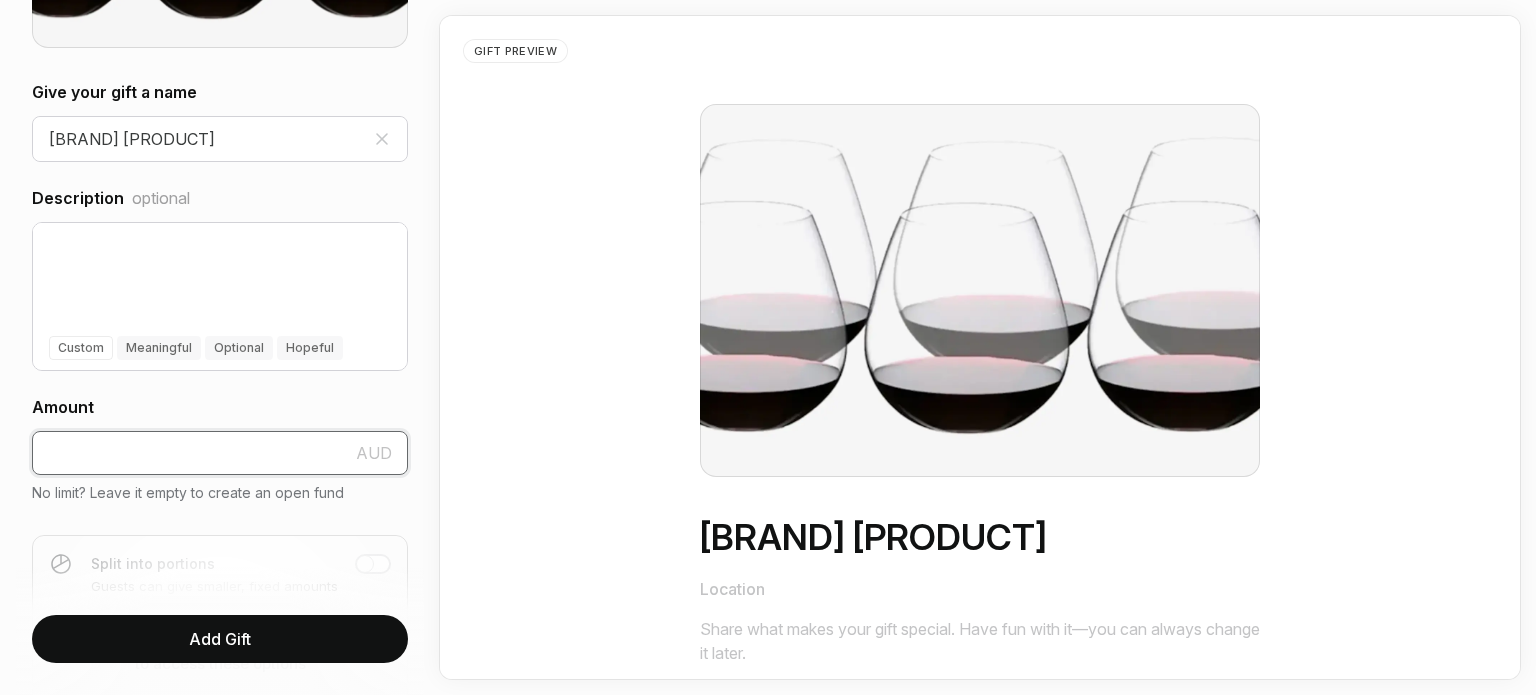drag, startPoint x: 216, startPoint y: 447, endPoint x: 549, endPoint y: 215, distance: 405.84848 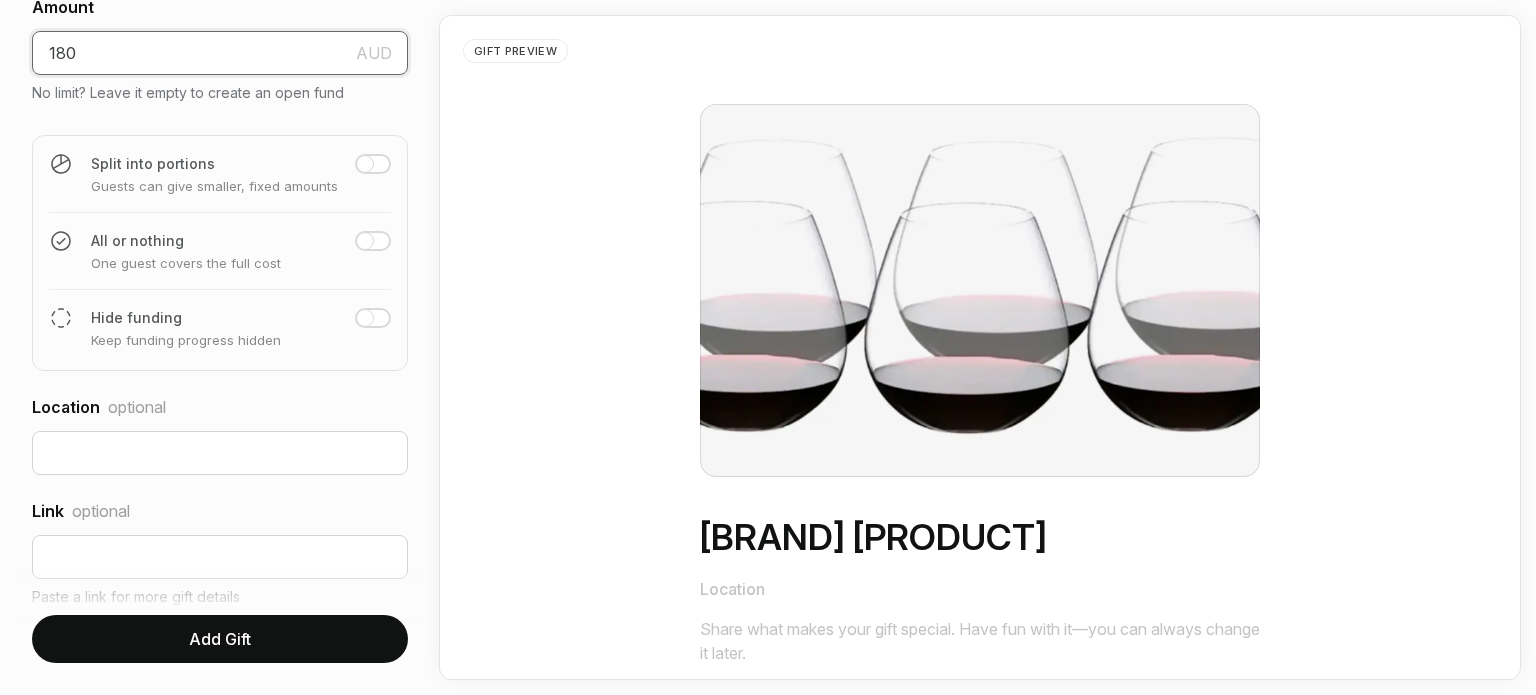 scroll, scrollTop: 823, scrollLeft: 0, axis: vertical 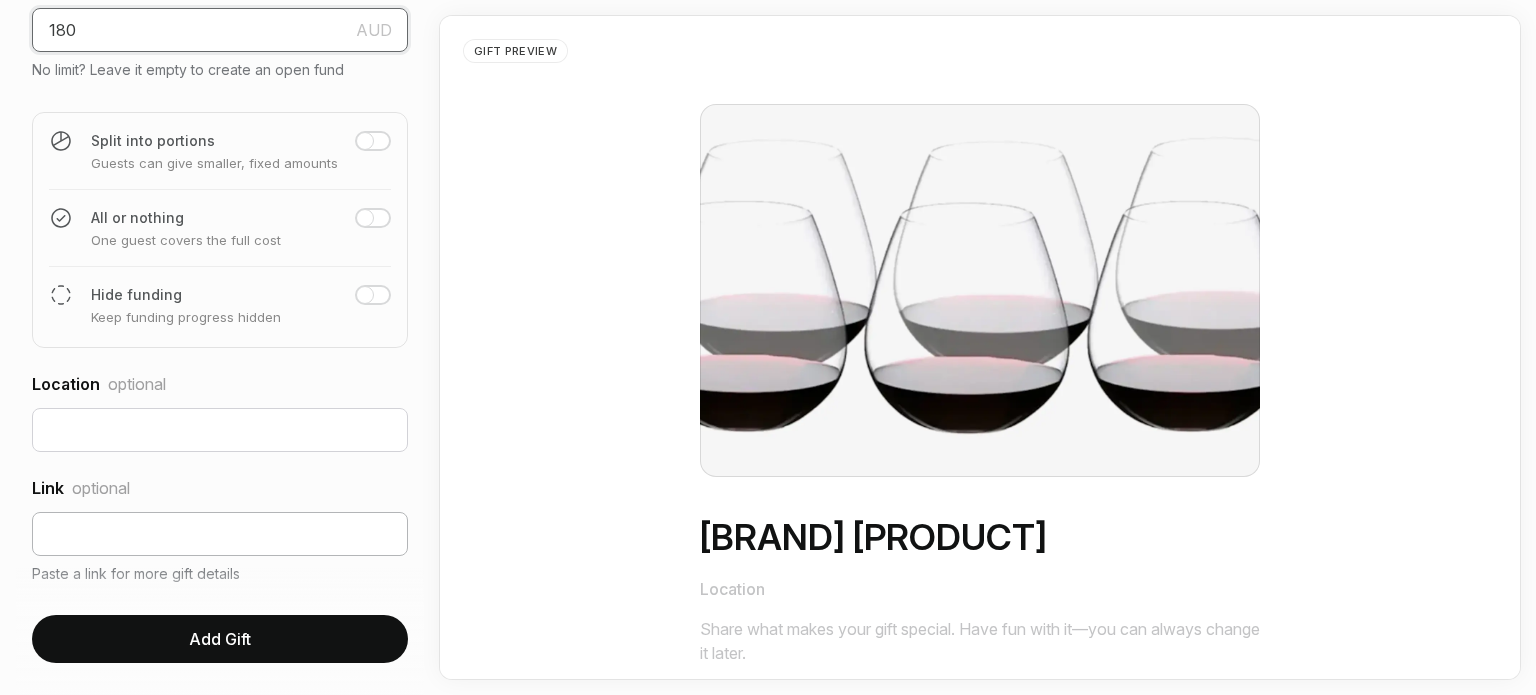 type on "180" 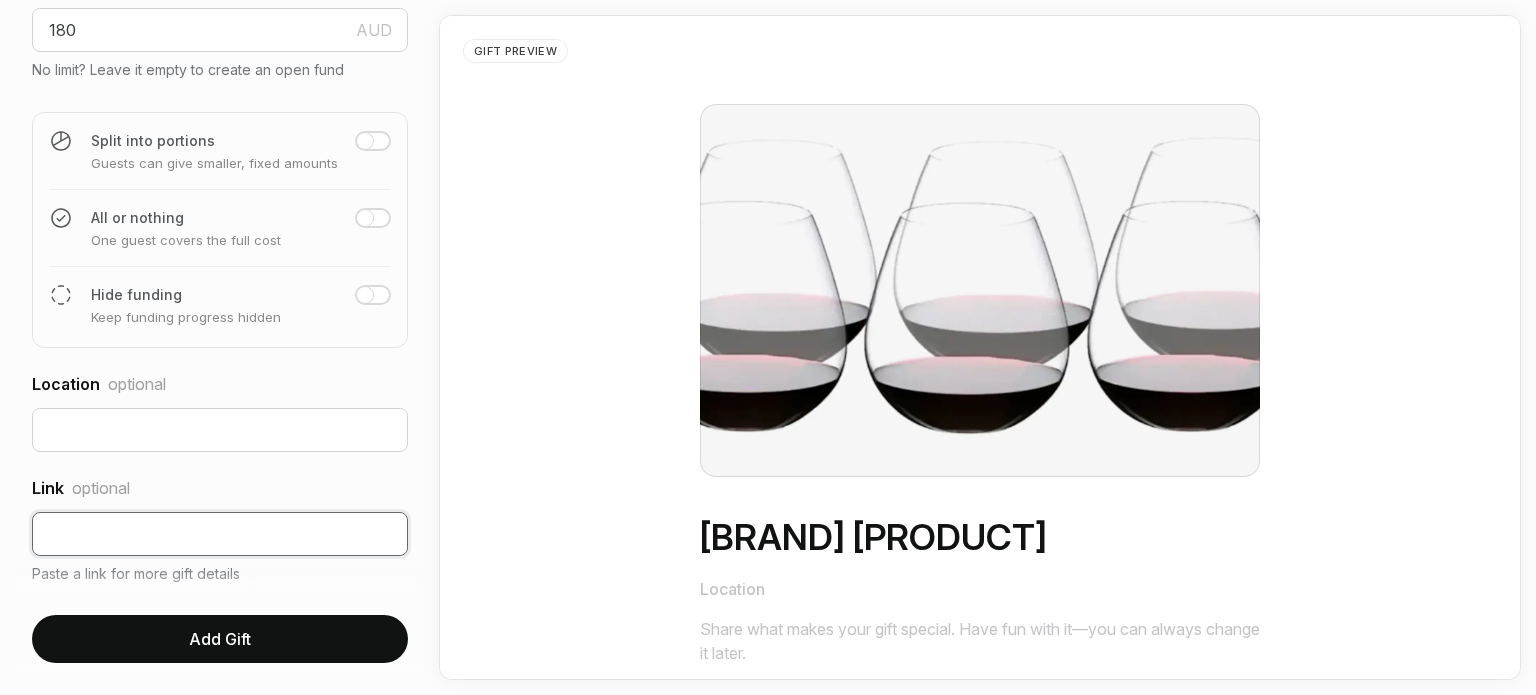 click at bounding box center (220, 534) 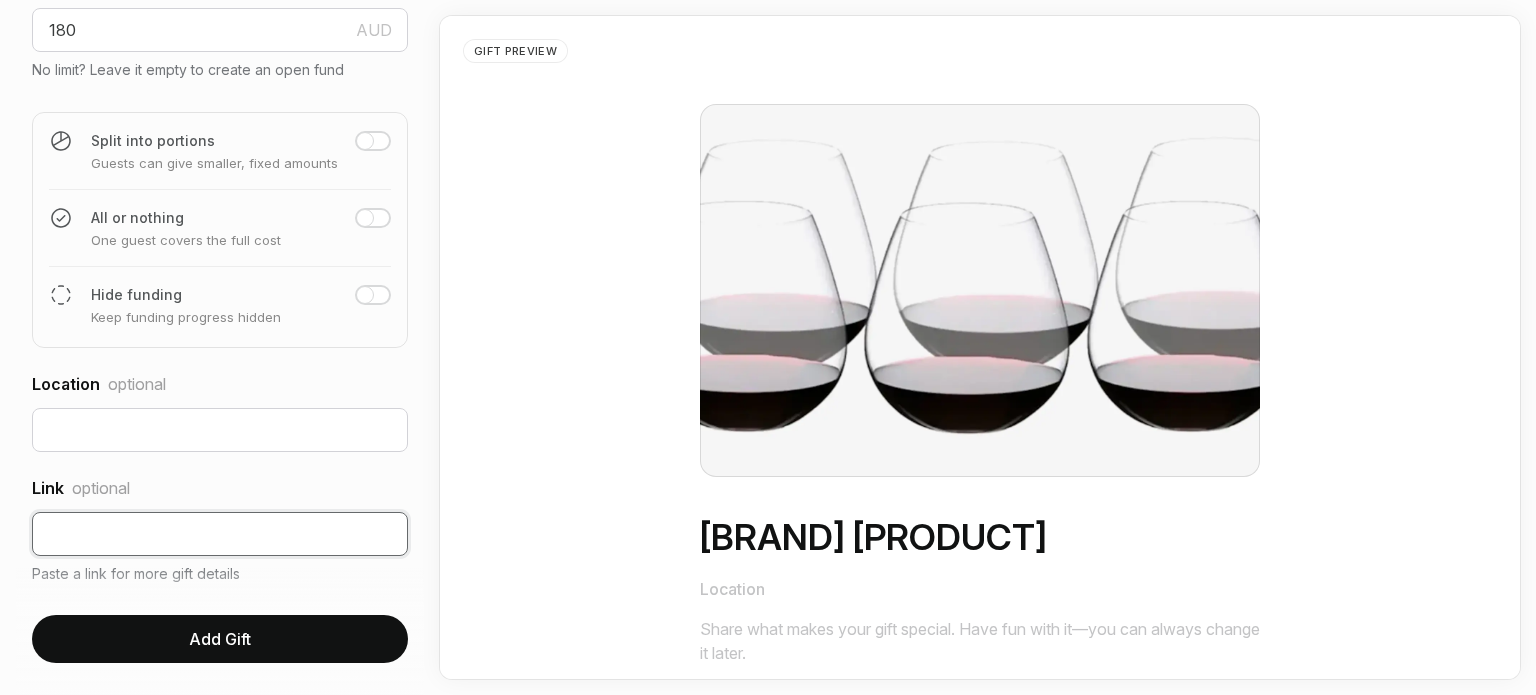 click at bounding box center [220, 534] 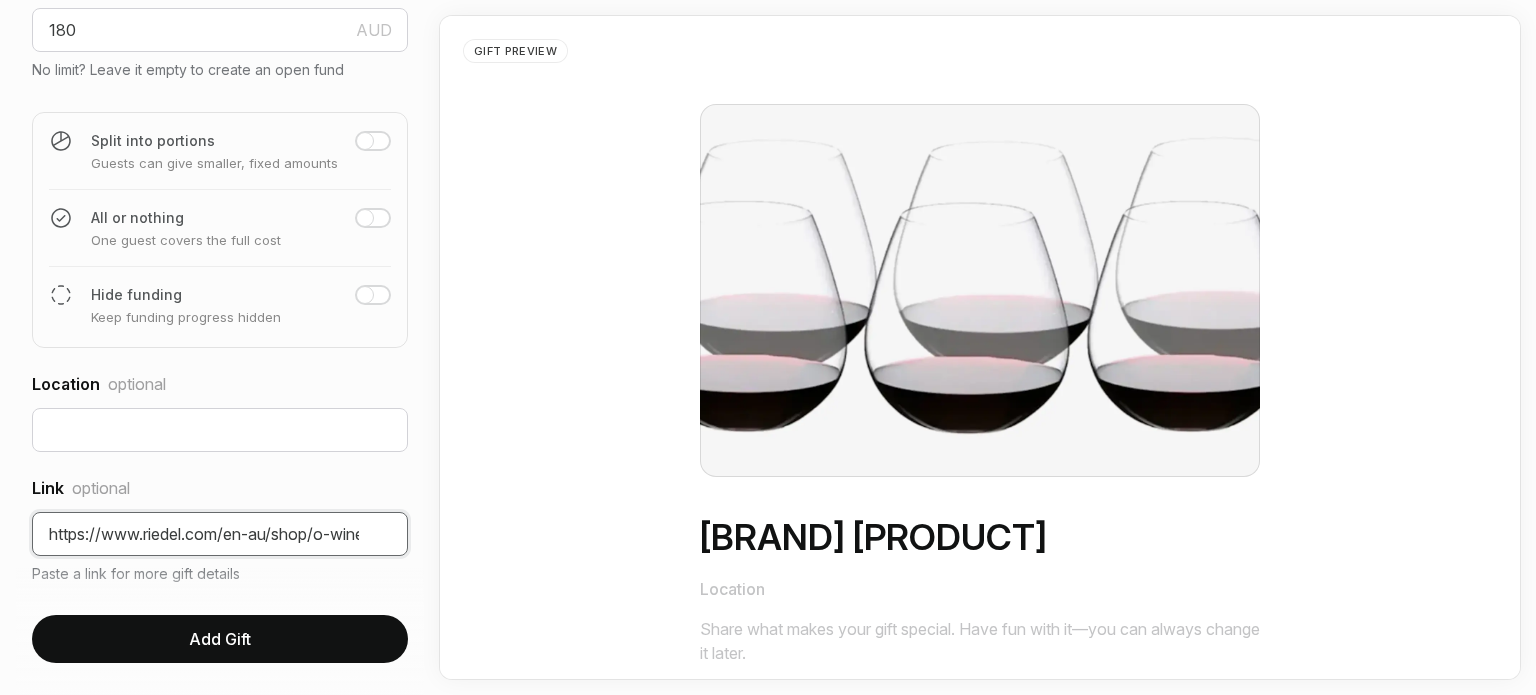 scroll, scrollTop: 0, scrollLeft: 286, axis: horizontal 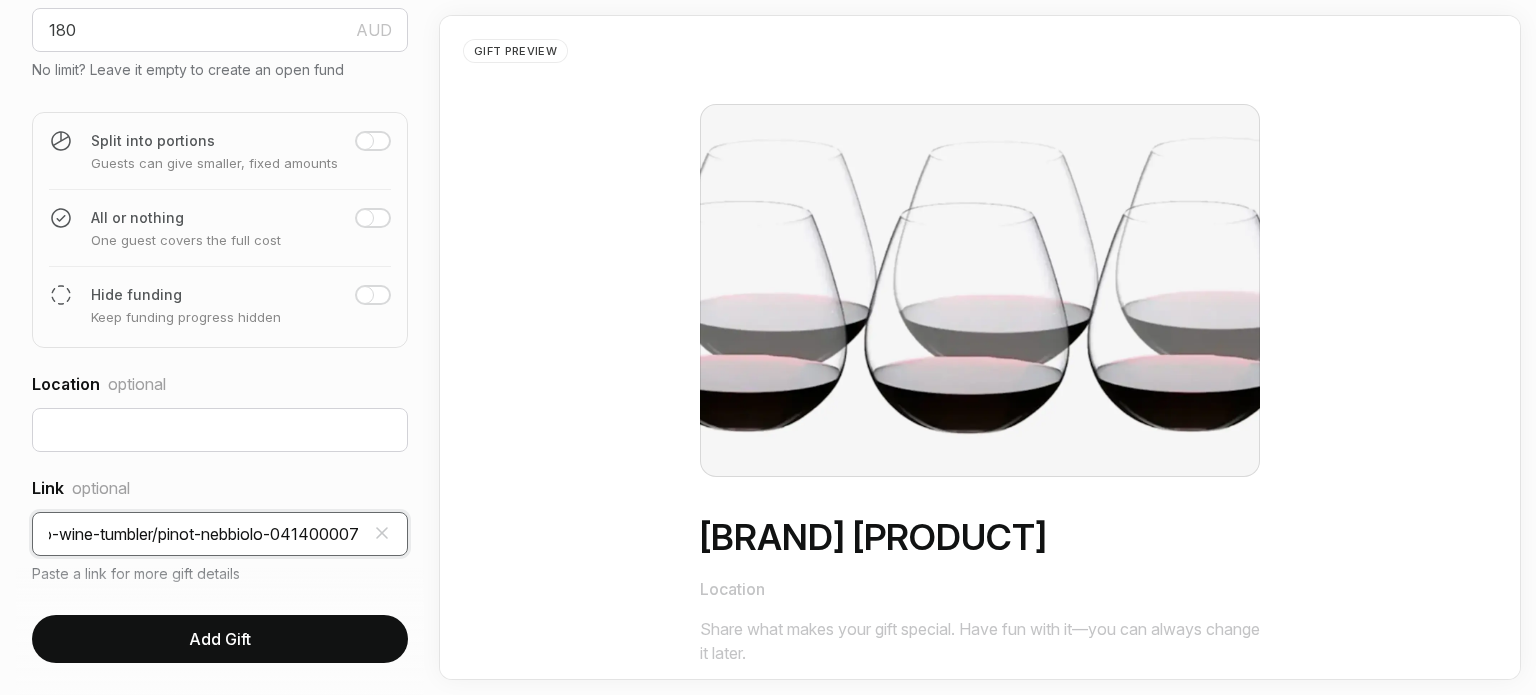 type on "https://www.riedel.com/en-au/shop/o-wine-tumbler/pinot-nebbiolo-041400007" 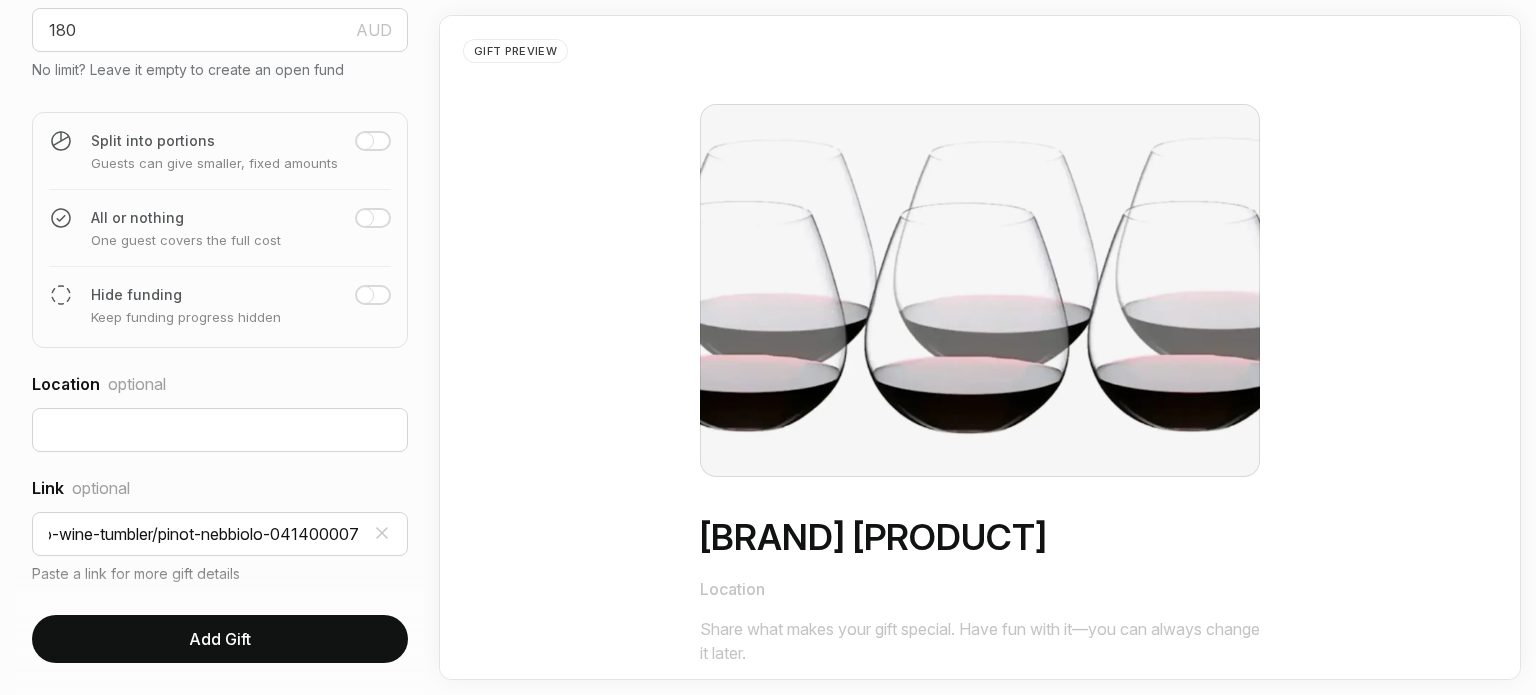 click on "Add Gift" at bounding box center (220, 639) 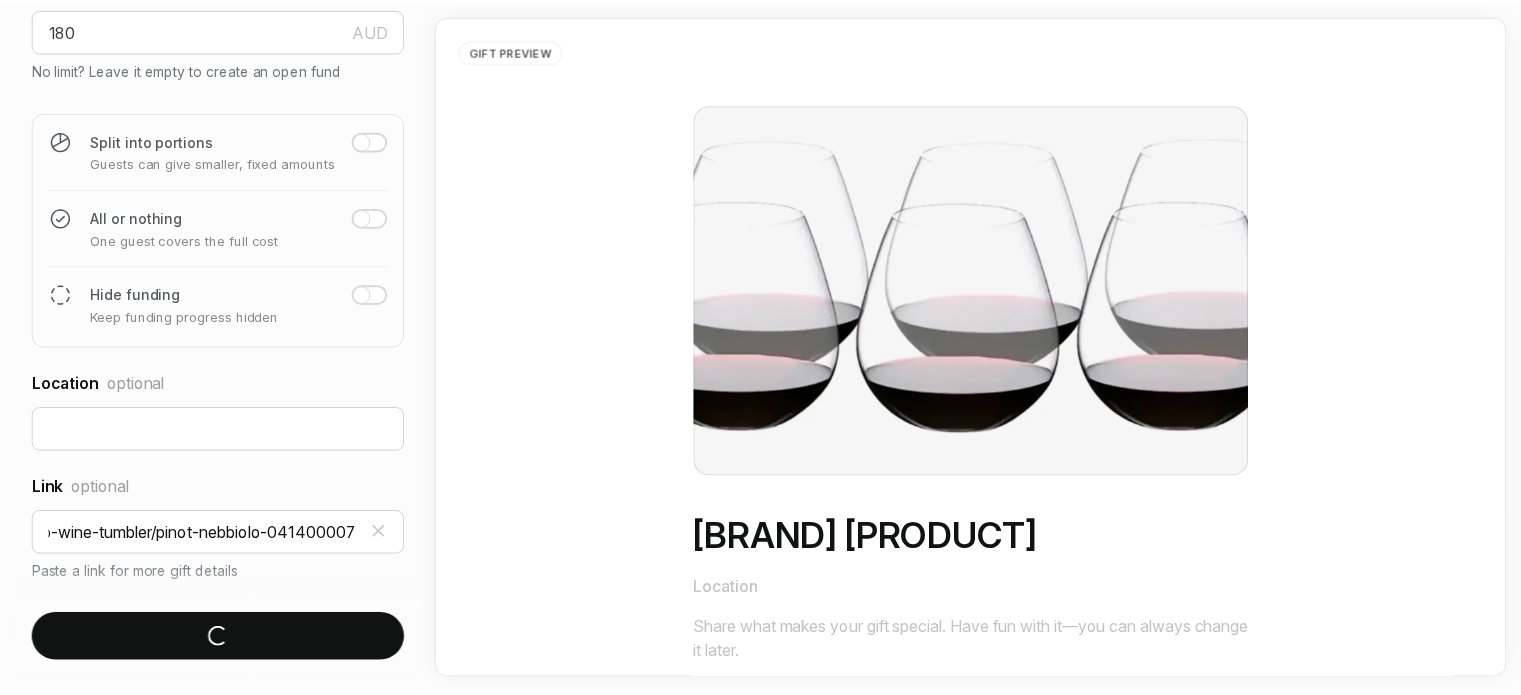 scroll, scrollTop: 0, scrollLeft: 0, axis: both 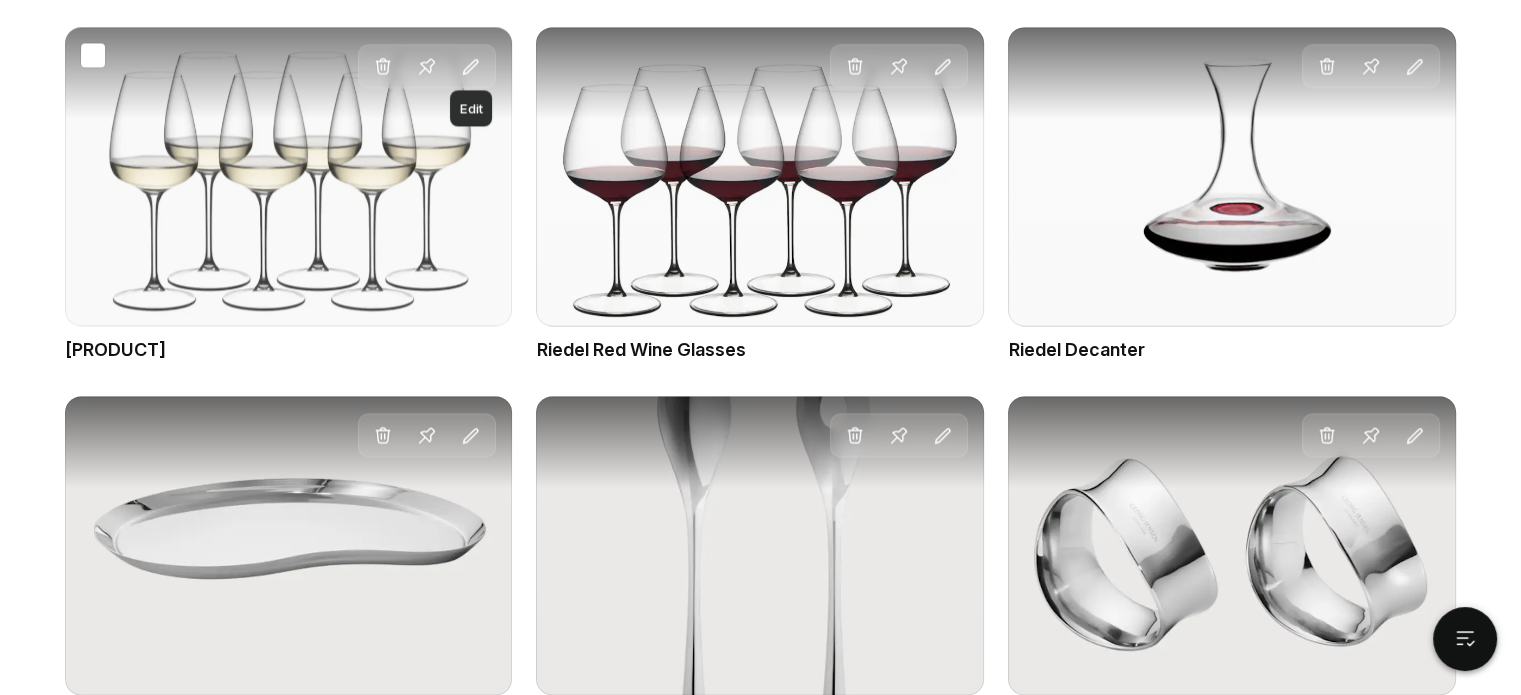 click on "Edit" at bounding box center [471, 66] 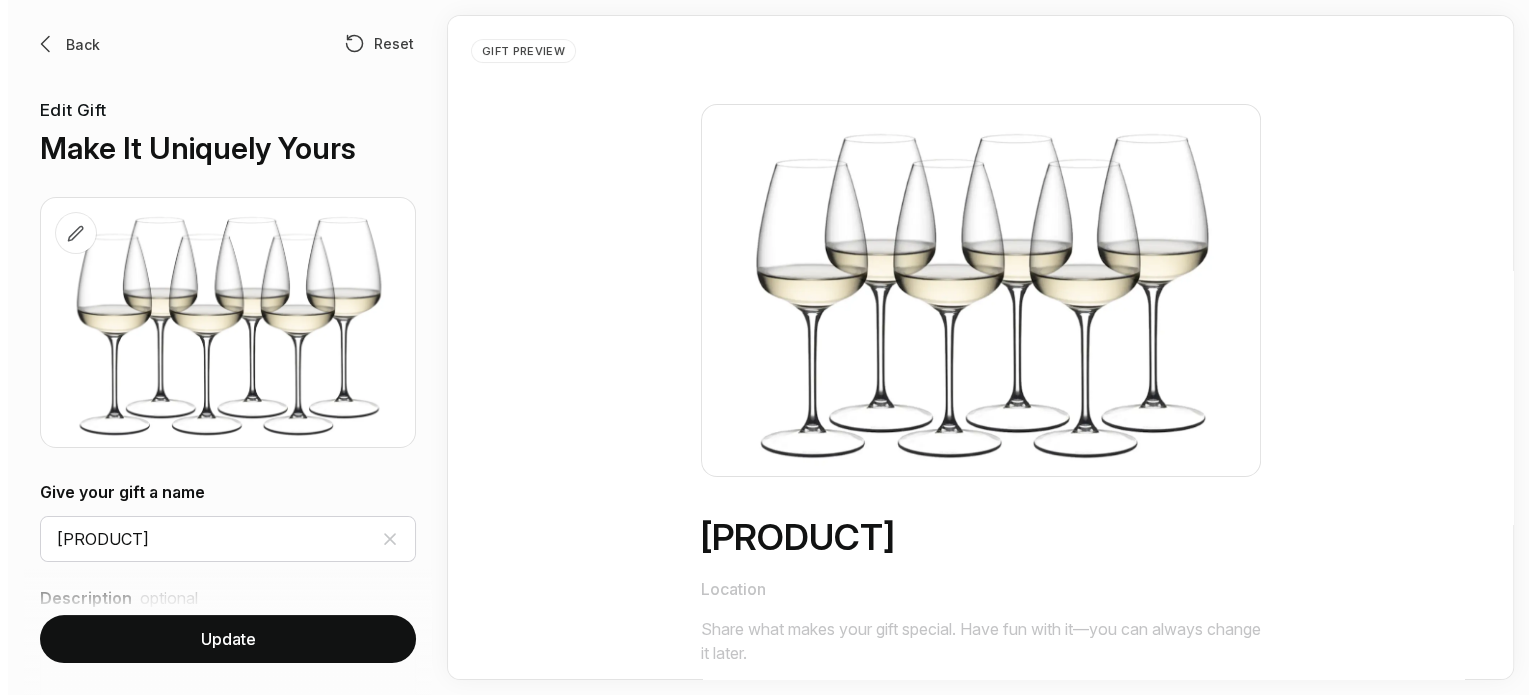 scroll, scrollTop: 0, scrollLeft: 0, axis: both 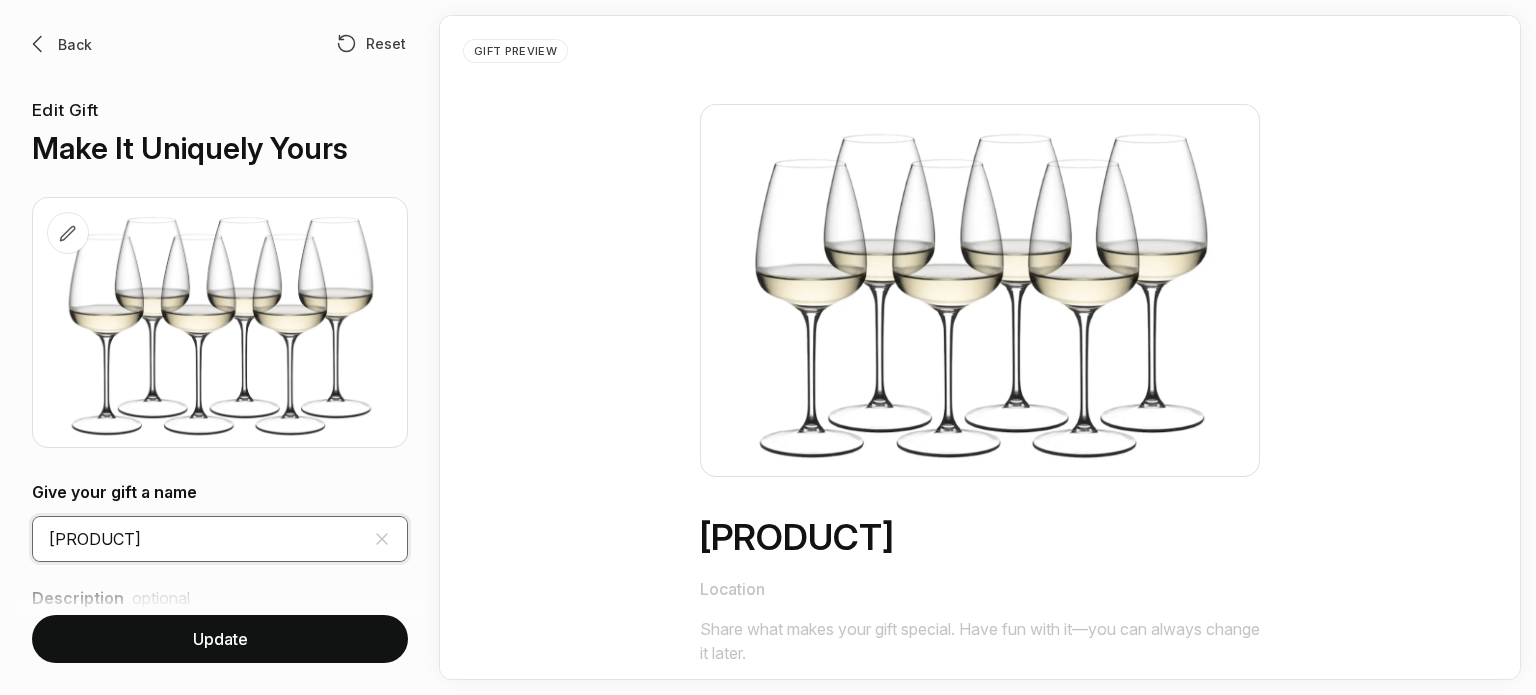 click on "[PRODUCT]" at bounding box center (220, 539) 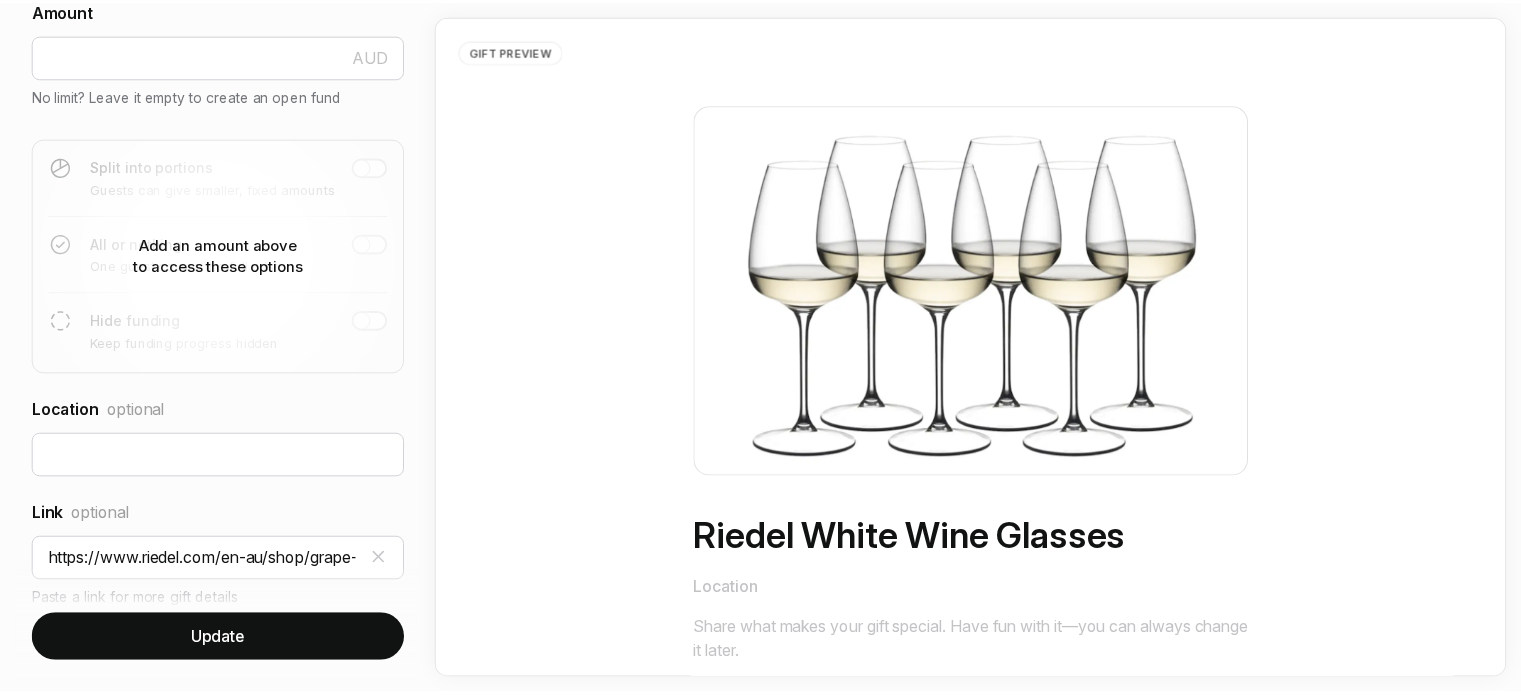 scroll, scrollTop: 823, scrollLeft: 0, axis: vertical 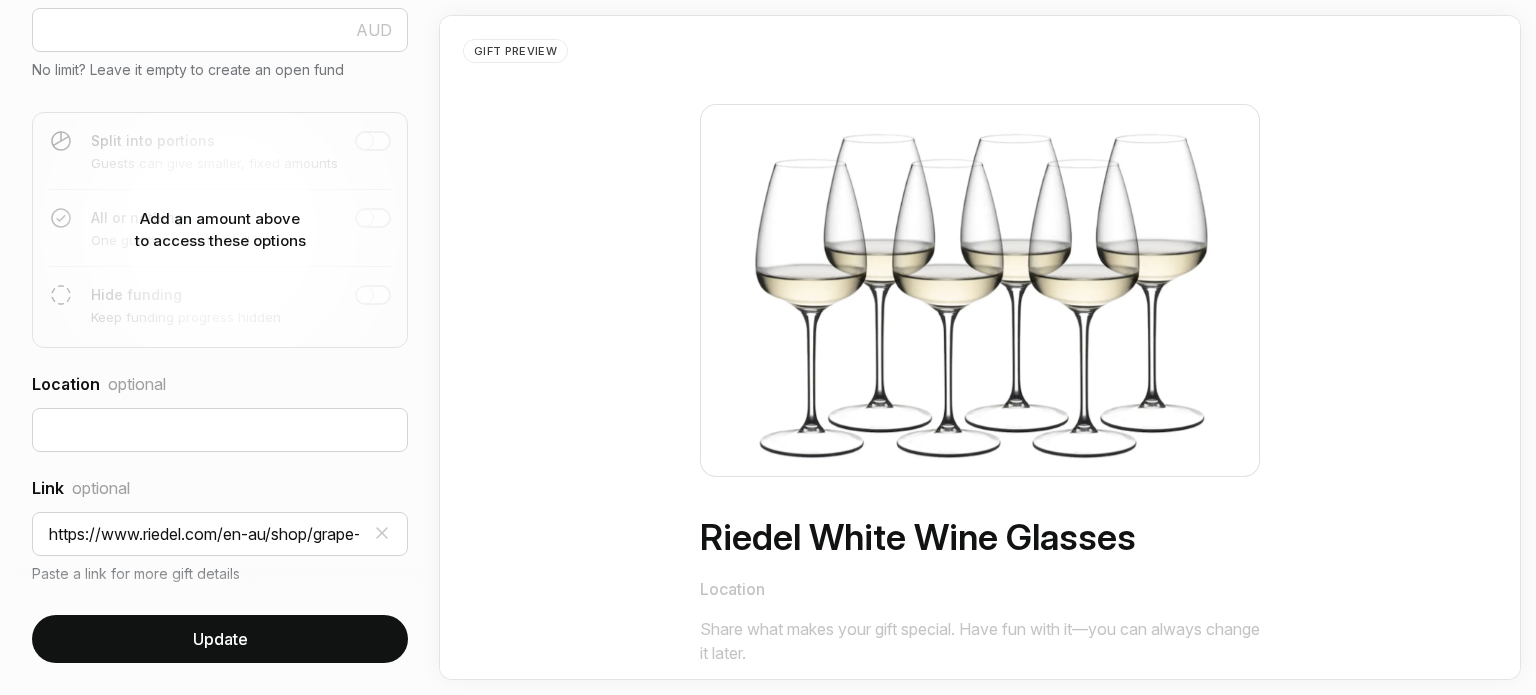 type on "Riedel White Wine Glasses" 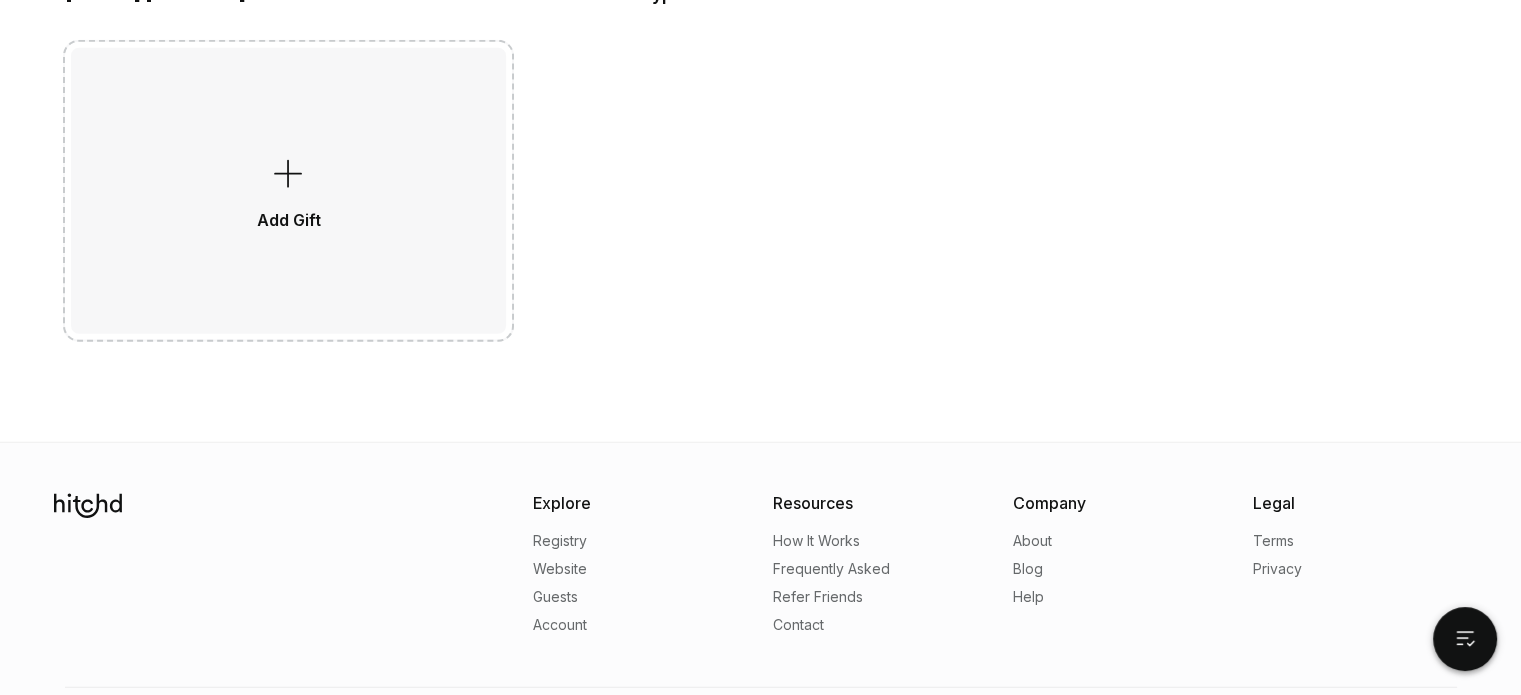 scroll, scrollTop: 5300, scrollLeft: 0, axis: vertical 